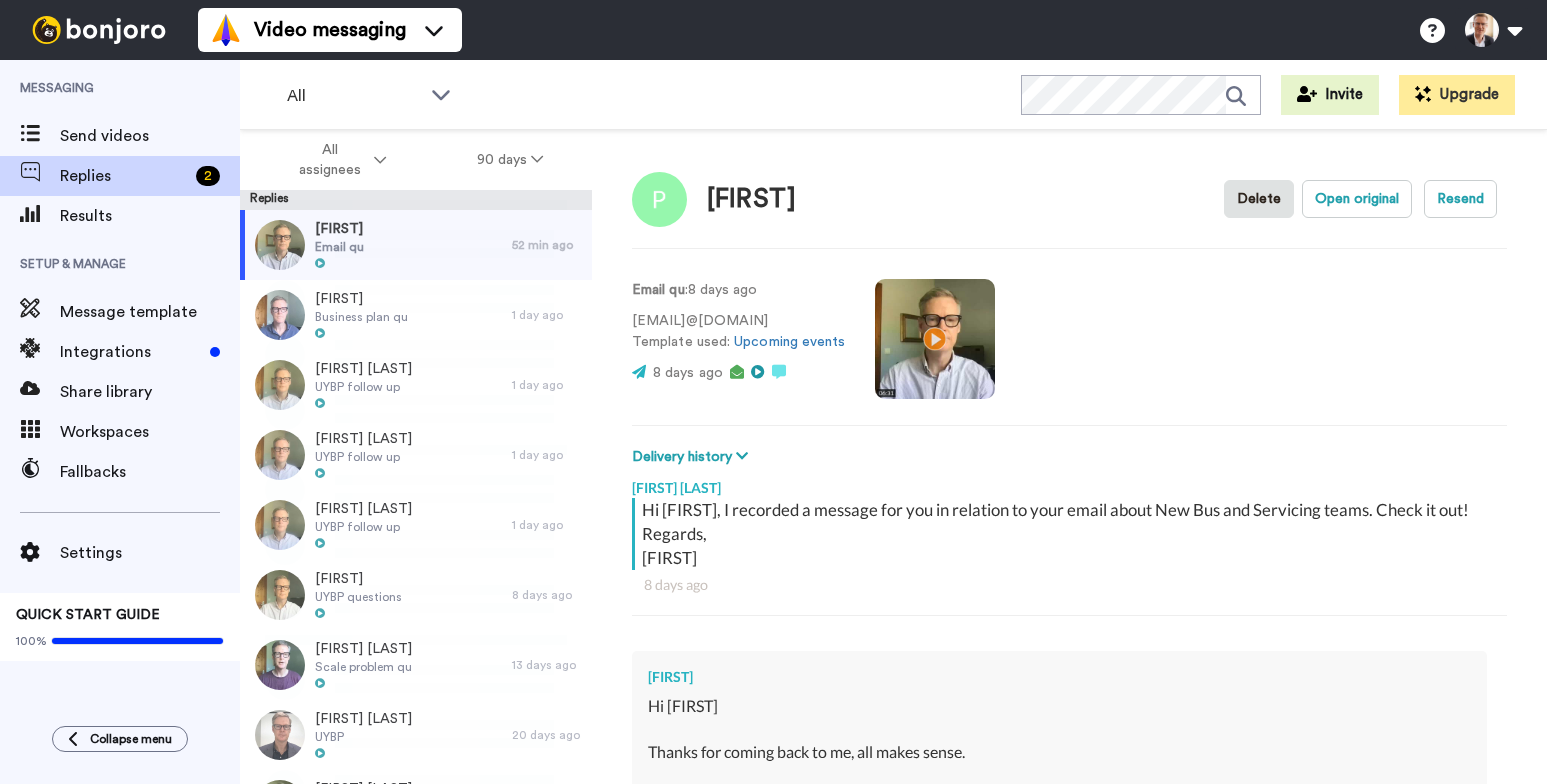 scroll, scrollTop: 0, scrollLeft: 0, axis: both 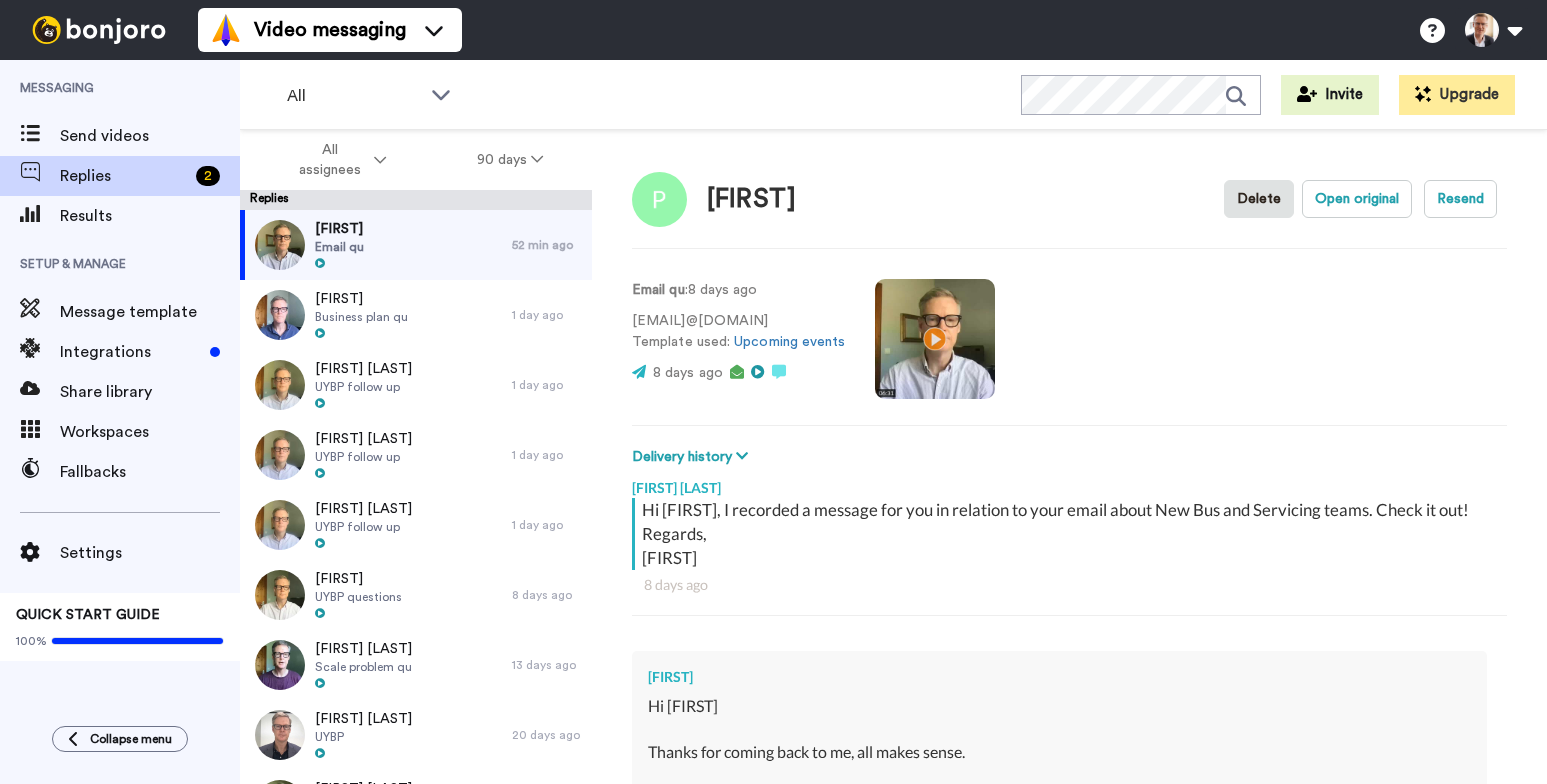 click at bounding box center [935, 339] 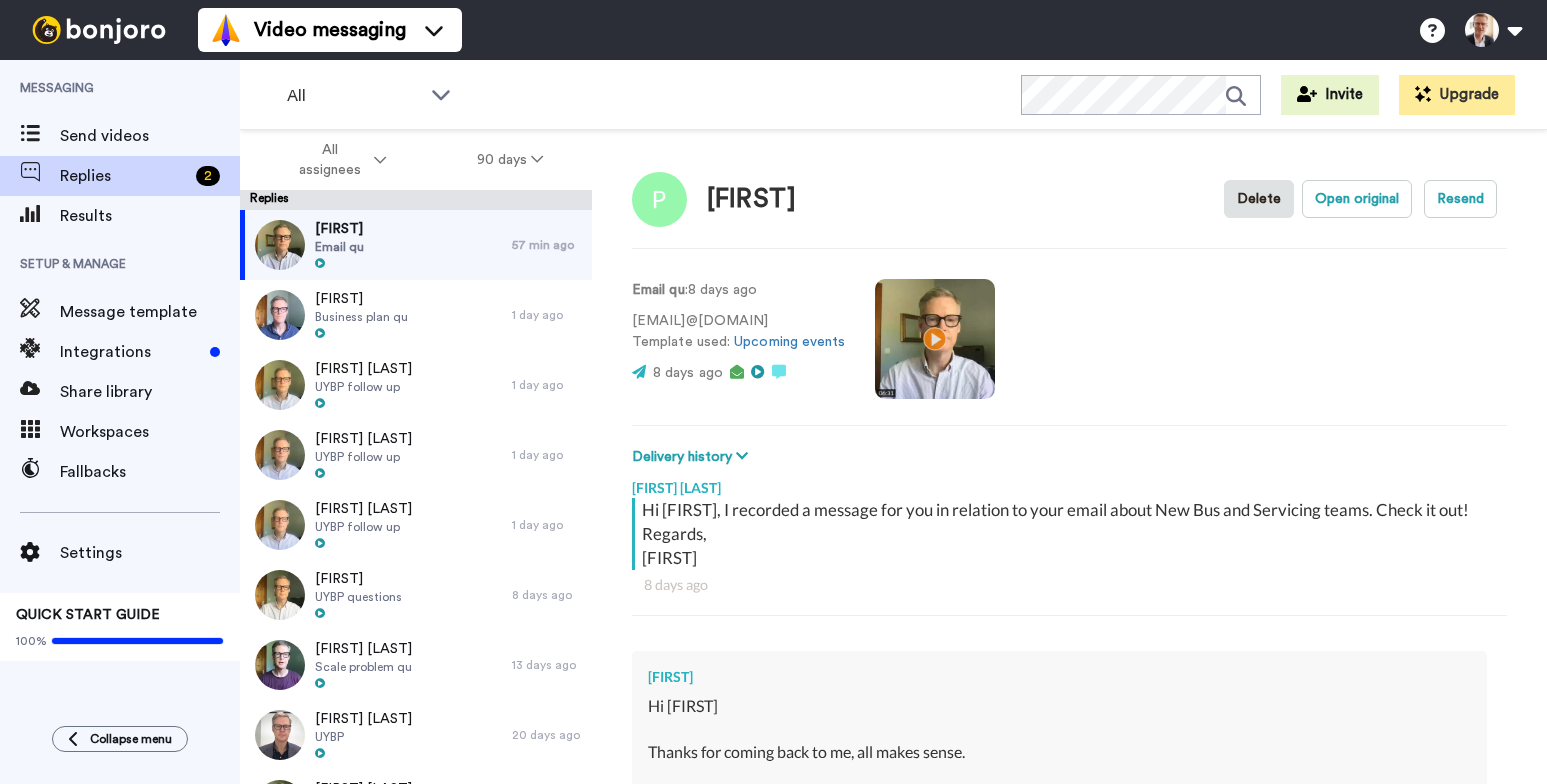 scroll, scrollTop: 34, scrollLeft: 0, axis: vertical 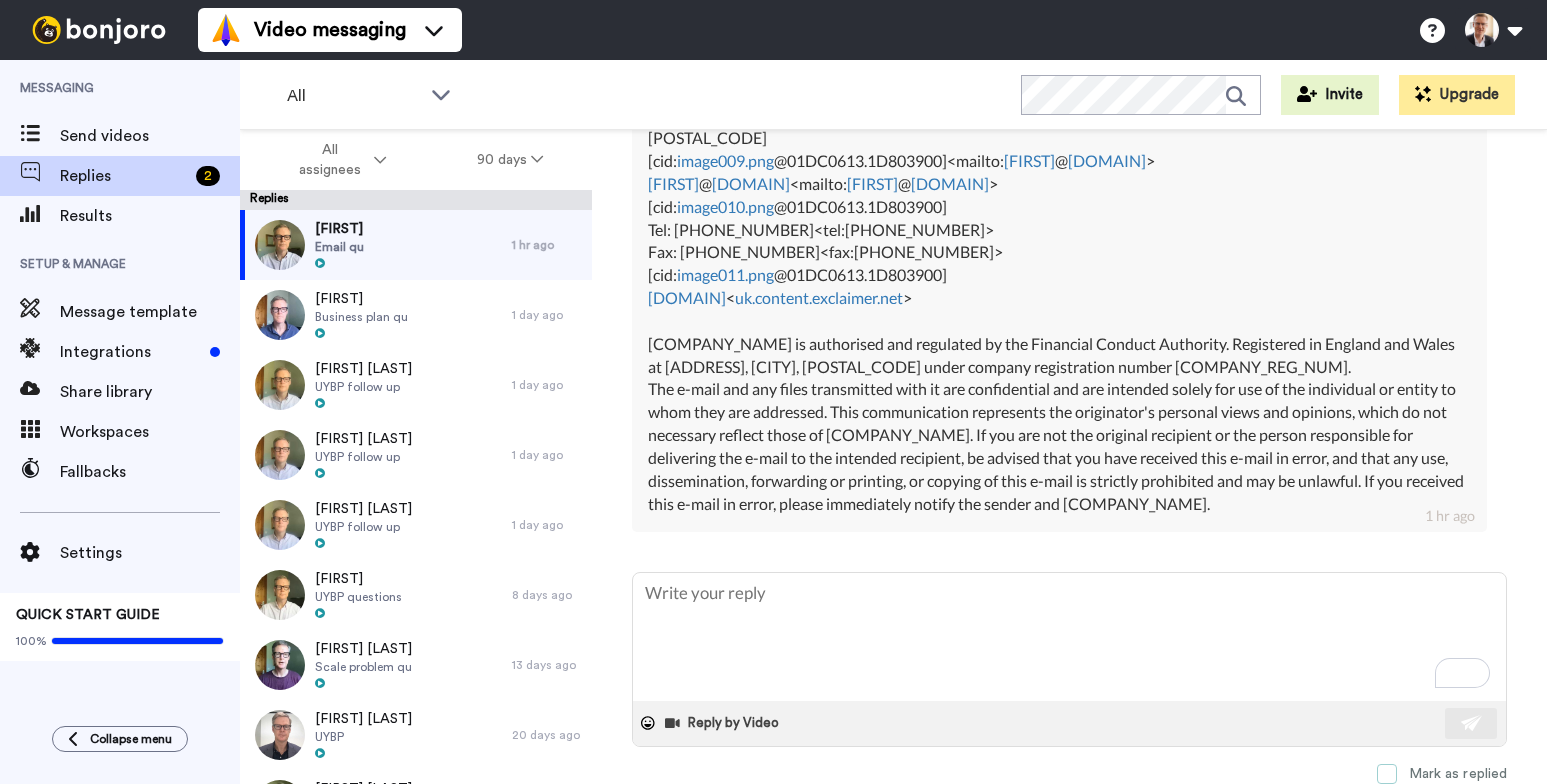 click at bounding box center [1387, 774] 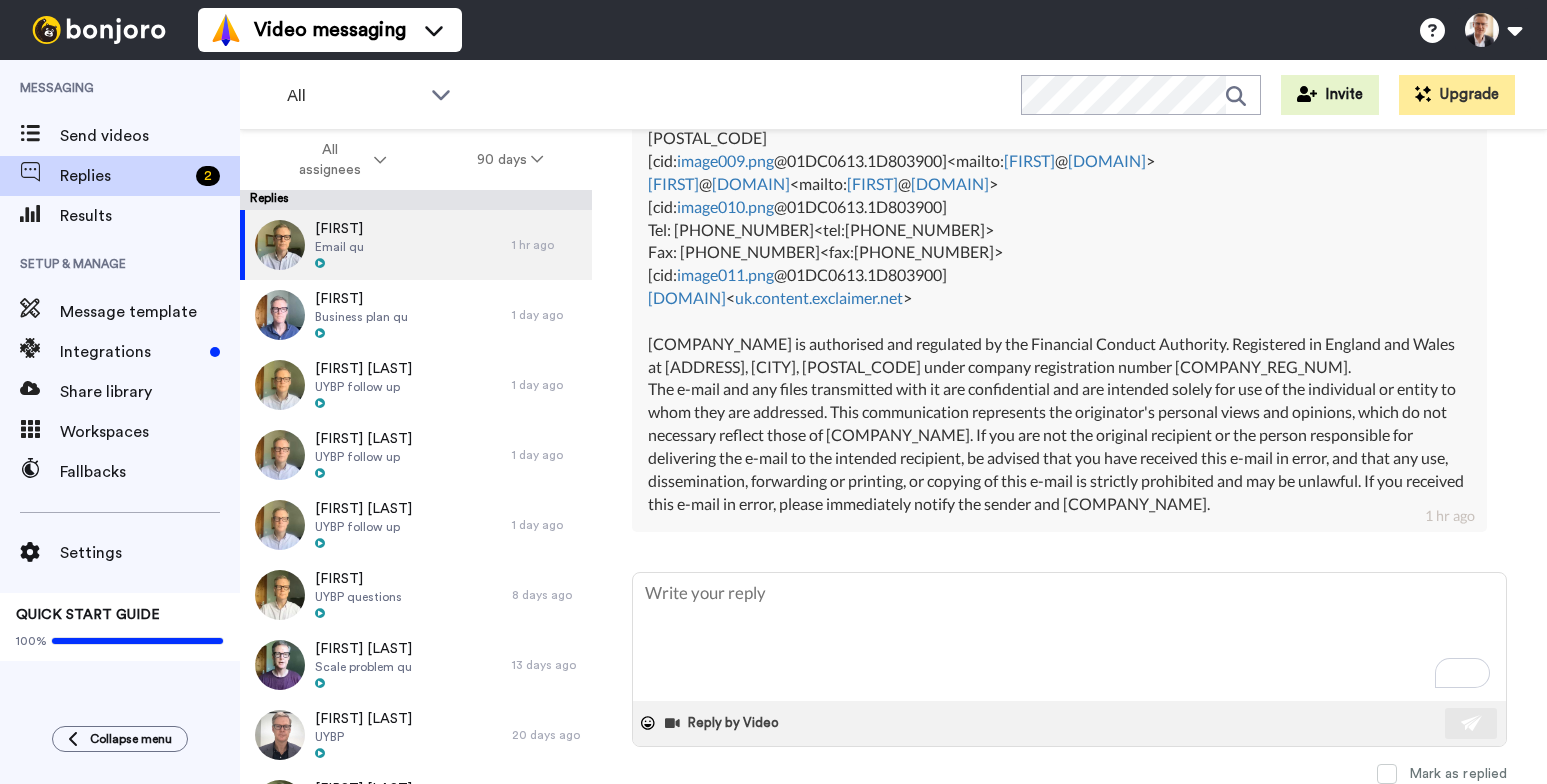 scroll, scrollTop: 820, scrollLeft: 0, axis: vertical 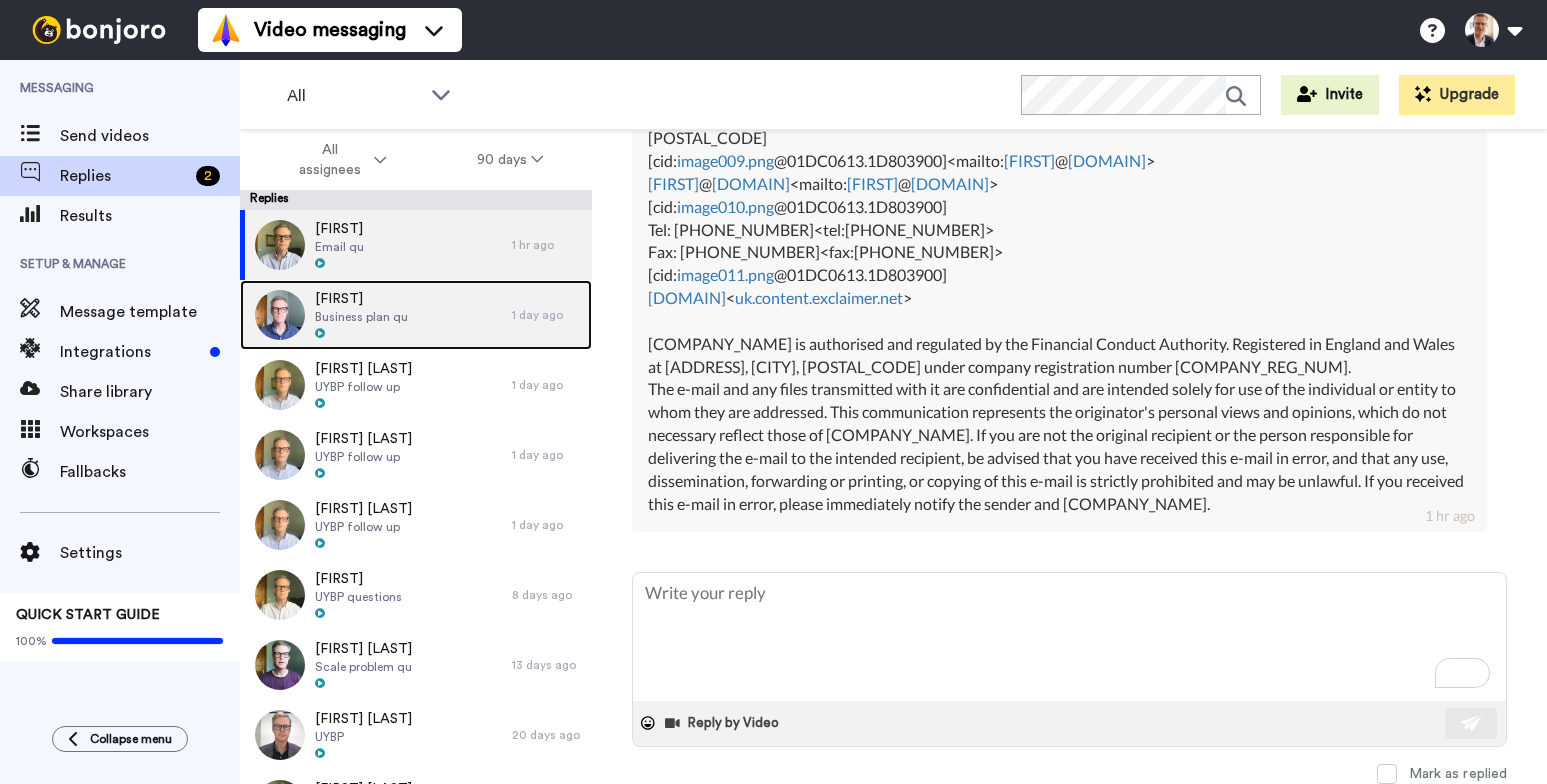 click on "Bronwen  Business plan qu" at bounding box center [376, 315] 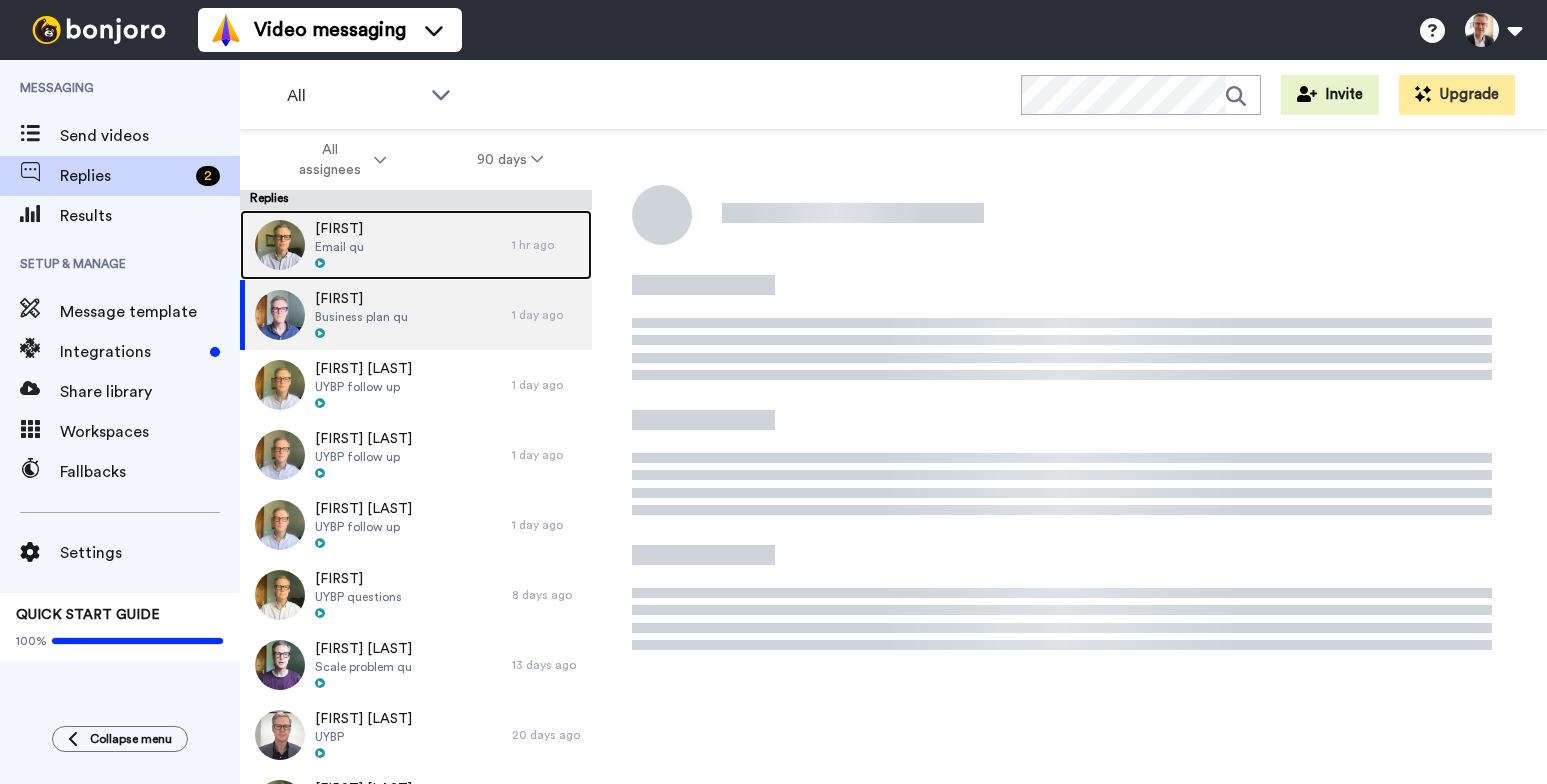 click on "Pete  Email qu" at bounding box center (376, 245) 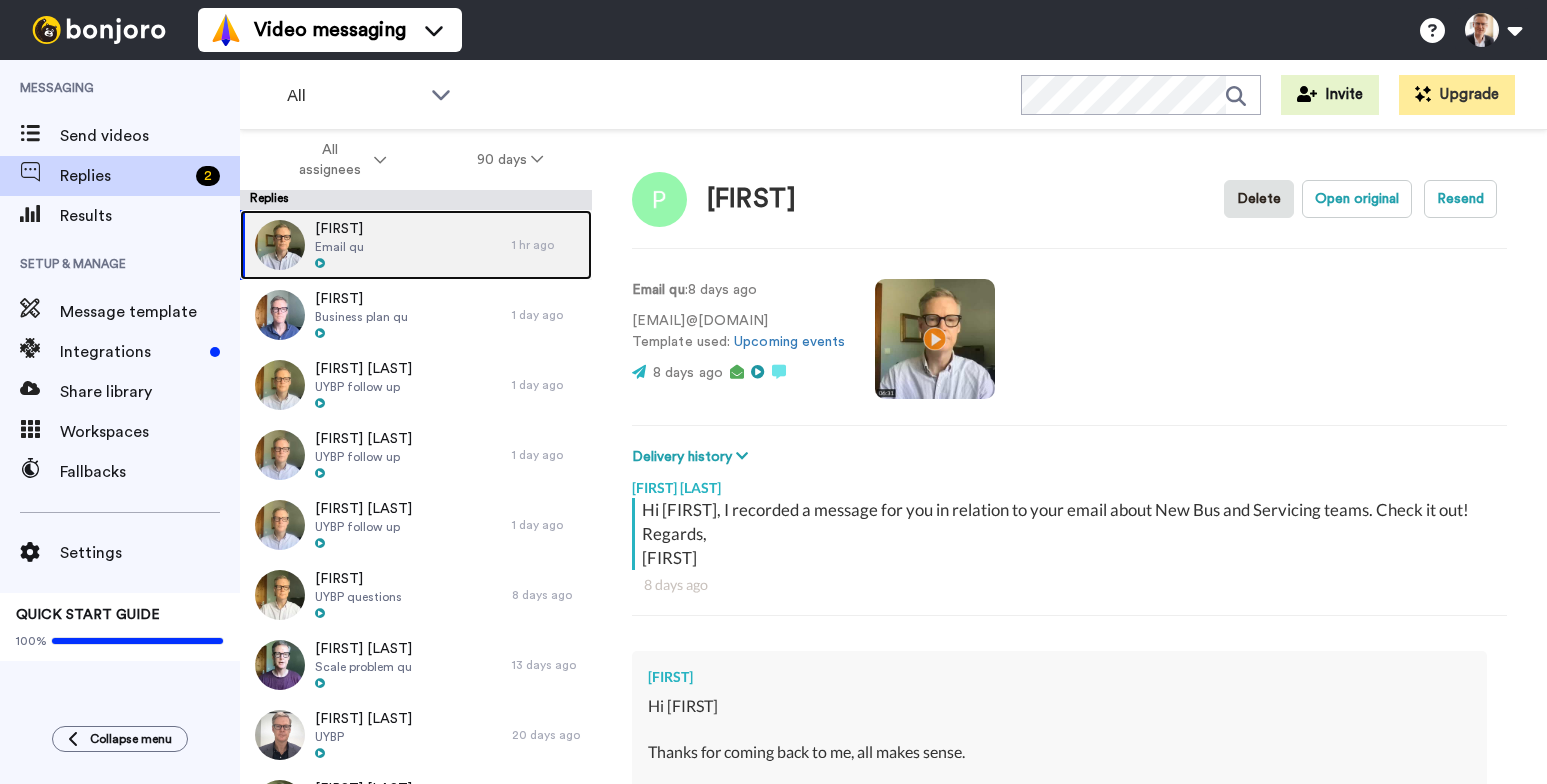 type on "x" 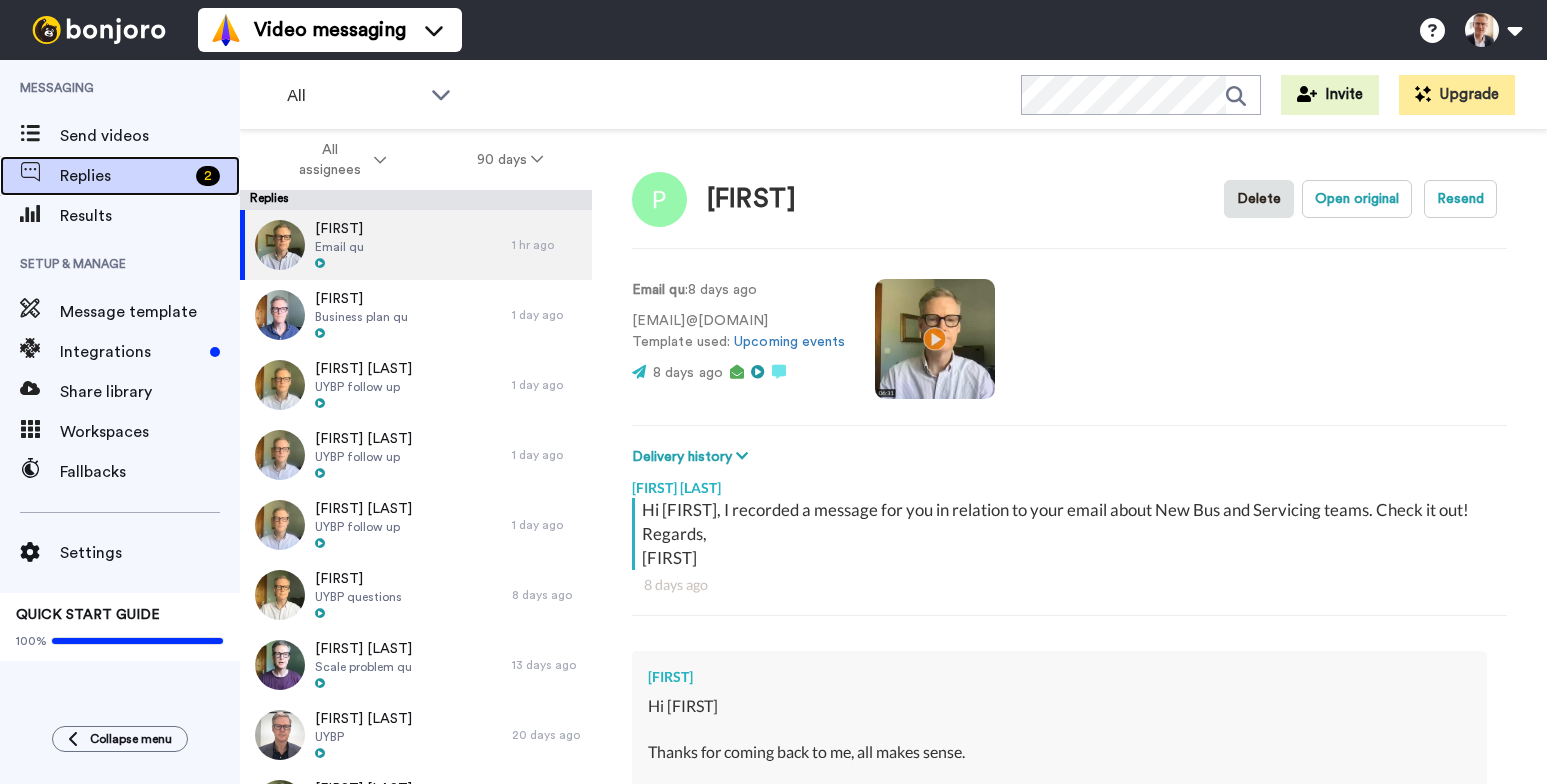 click on "Replies" at bounding box center (124, 176) 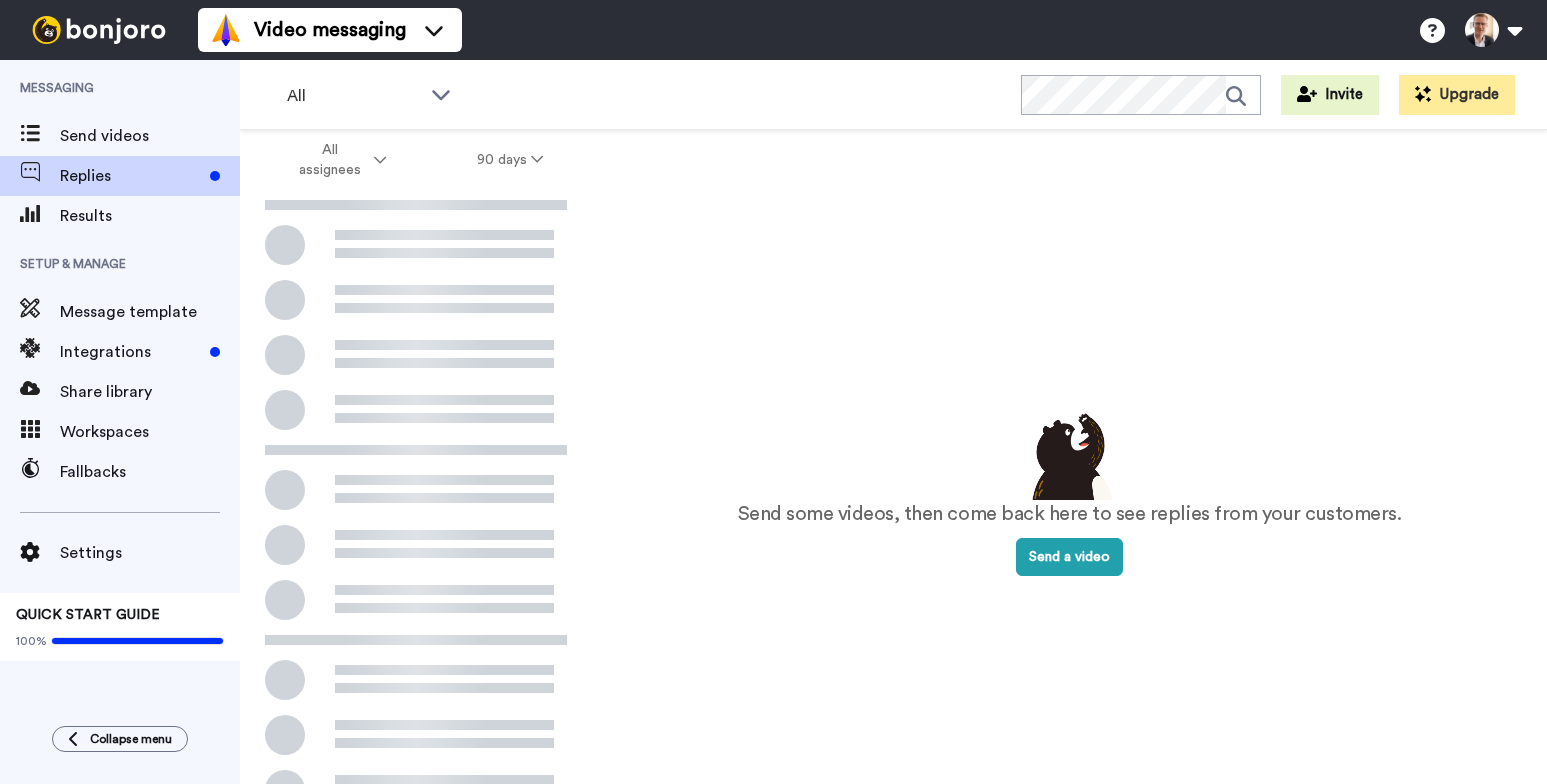 scroll, scrollTop: 0, scrollLeft: 0, axis: both 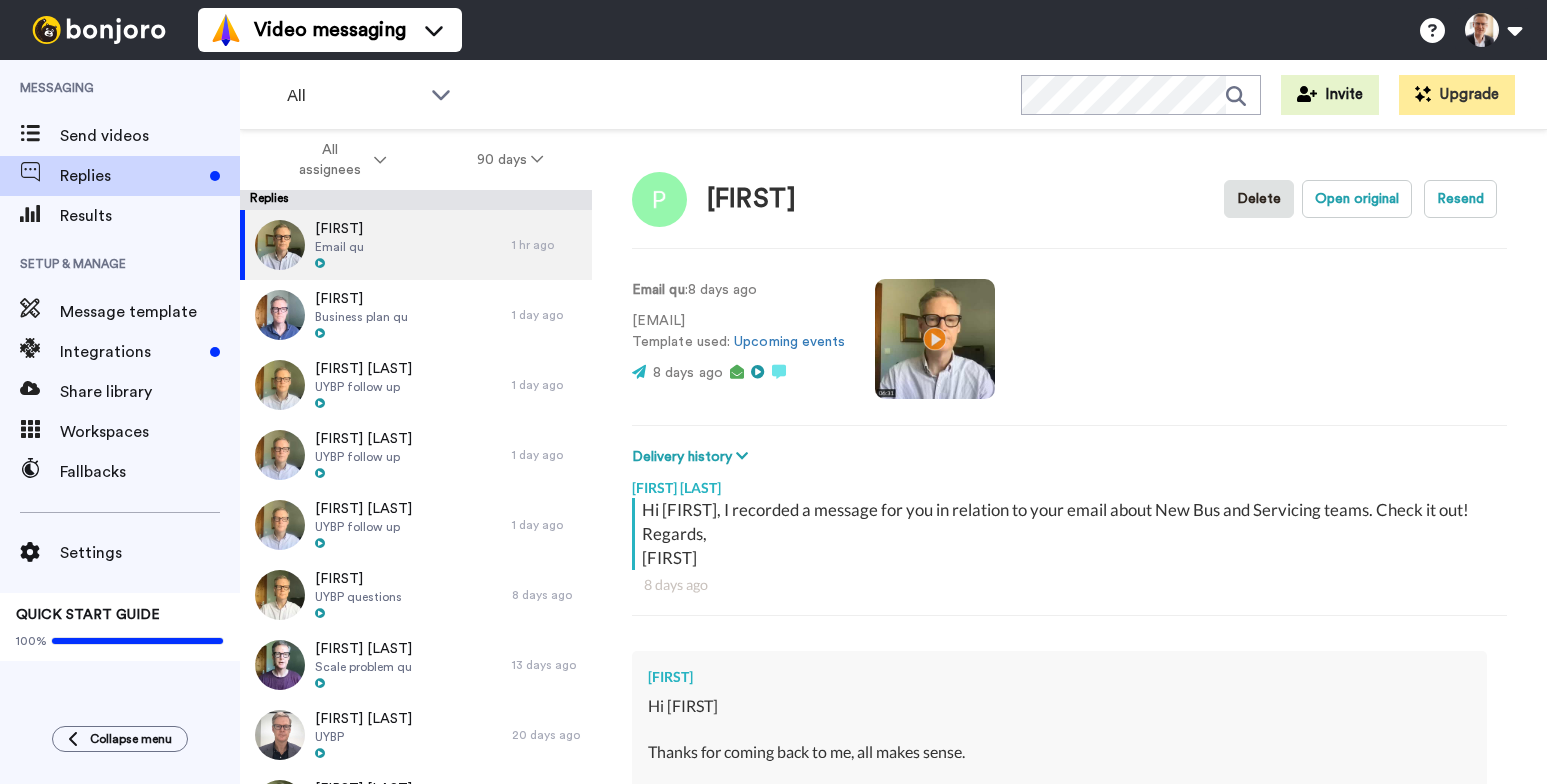 type on "x" 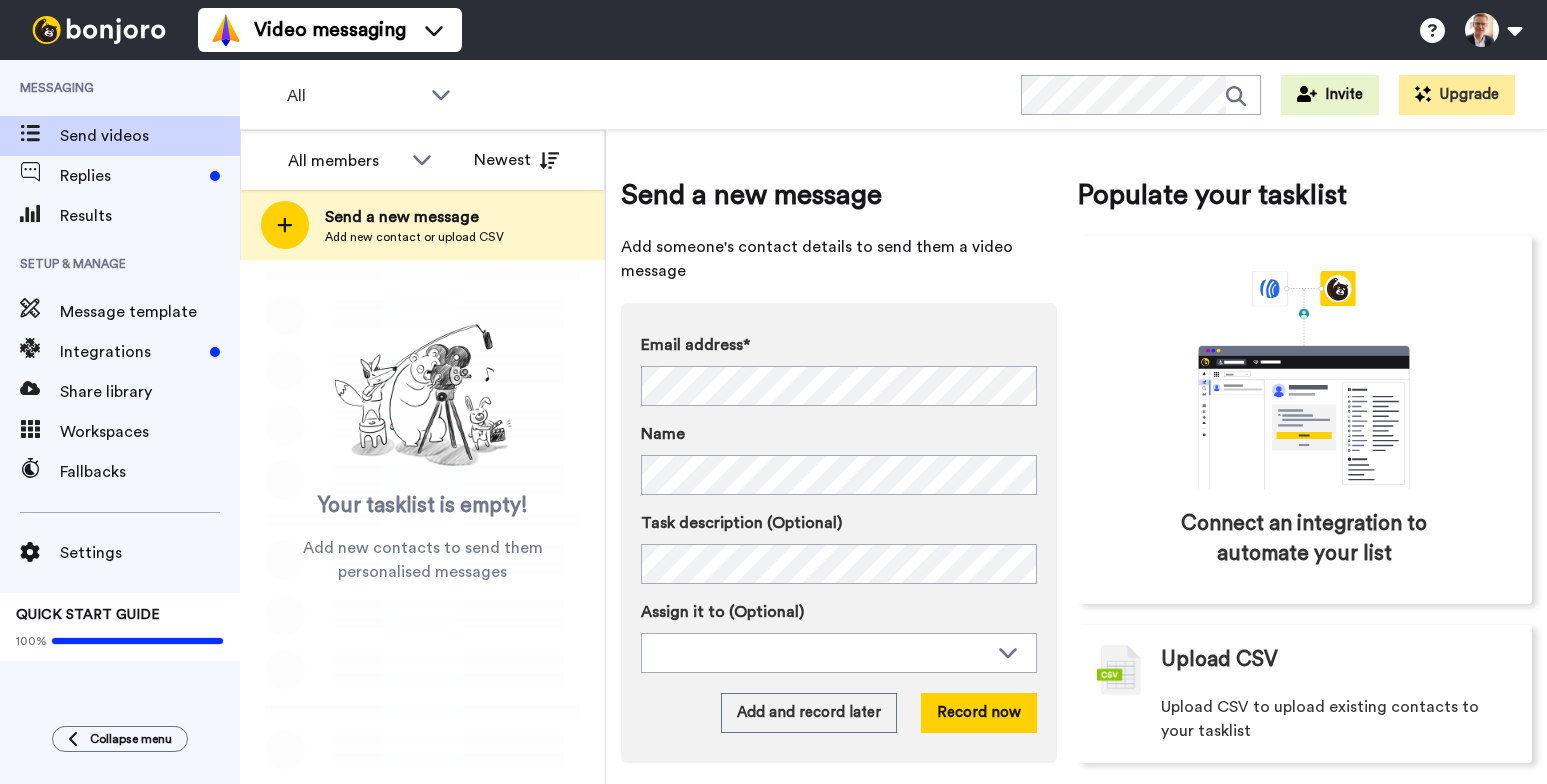 scroll, scrollTop: 0, scrollLeft: 0, axis: both 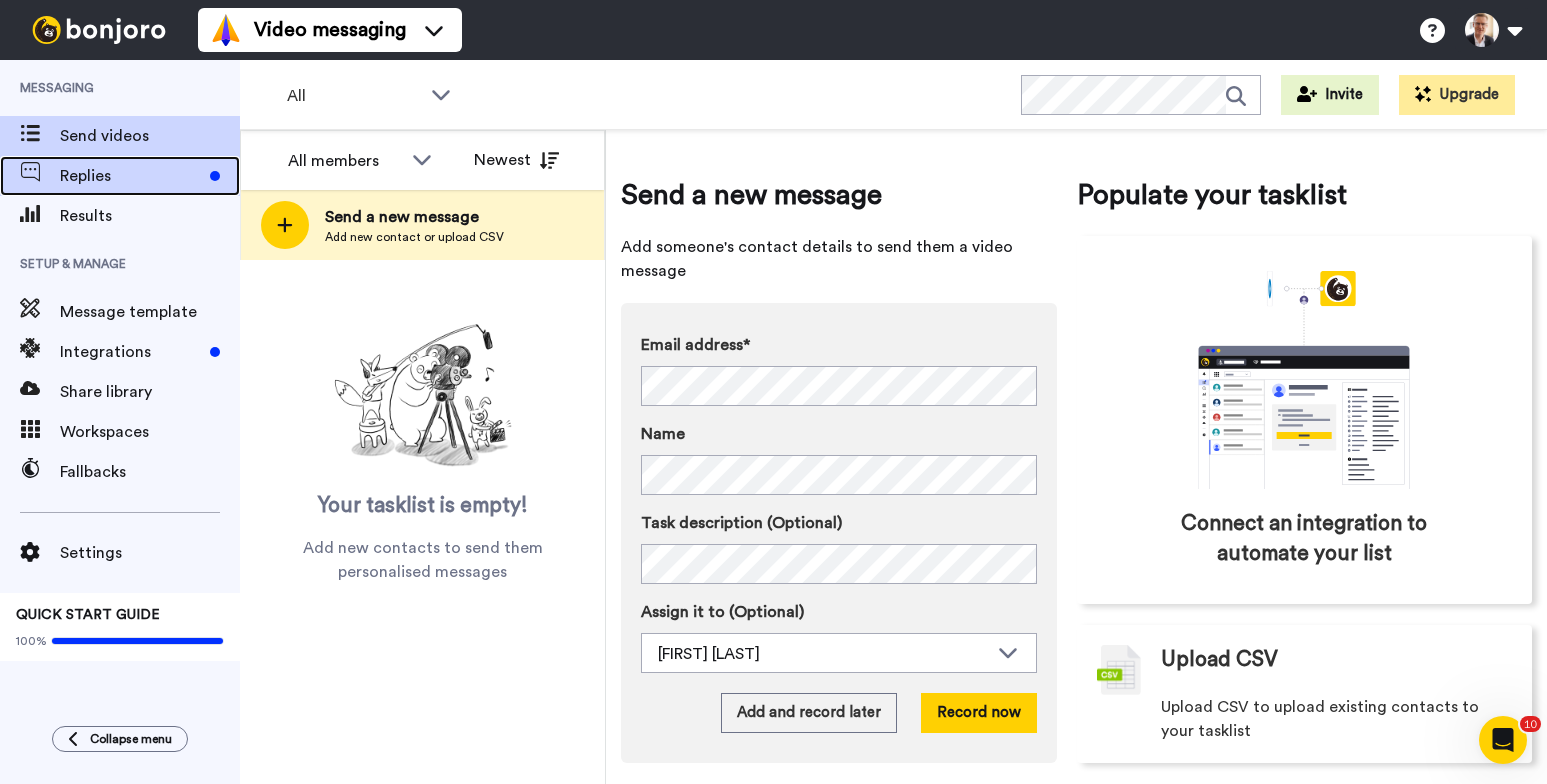 click on "Replies" at bounding box center [120, 176] 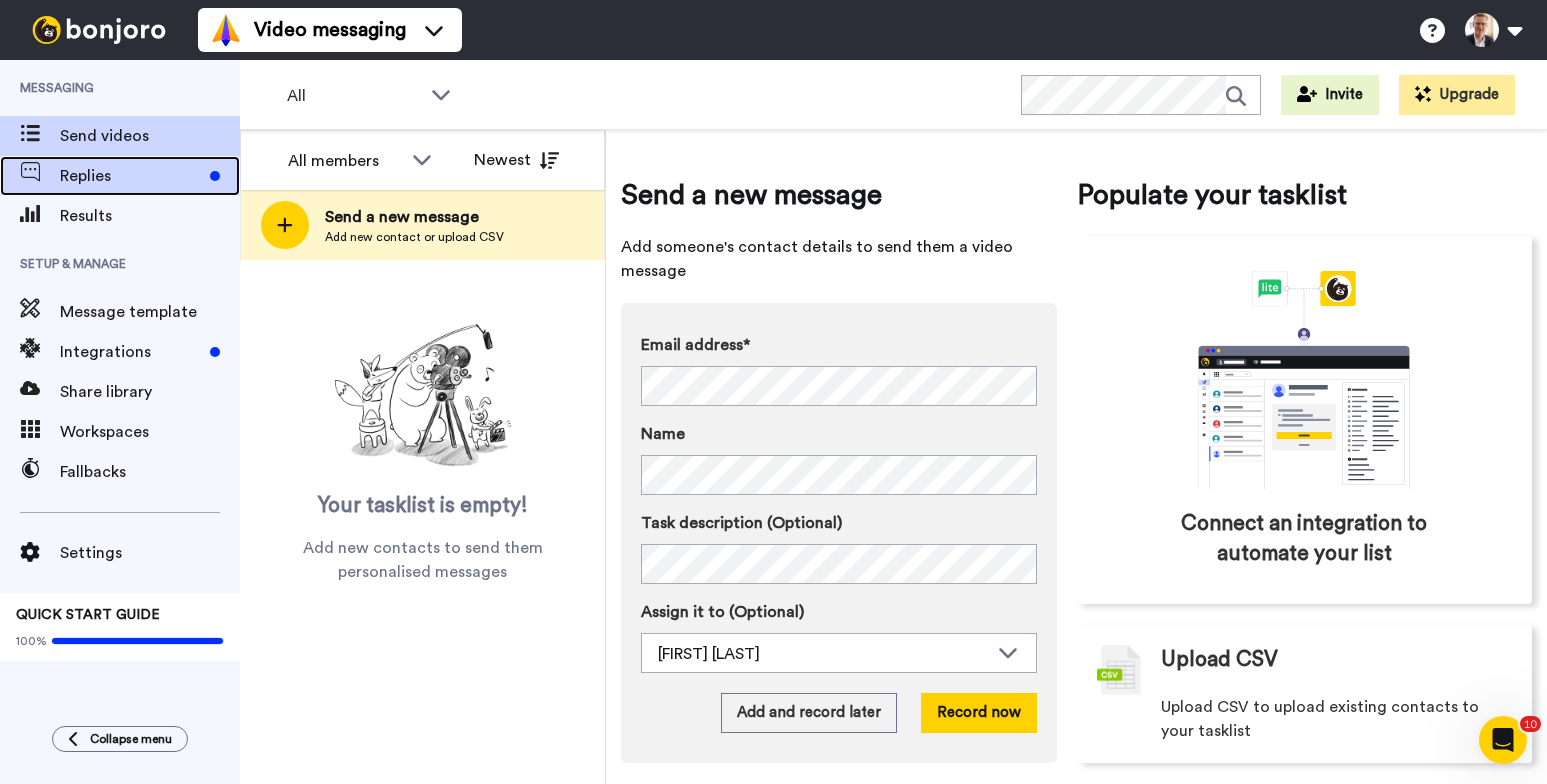 scroll, scrollTop: 0, scrollLeft: 0, axis: both 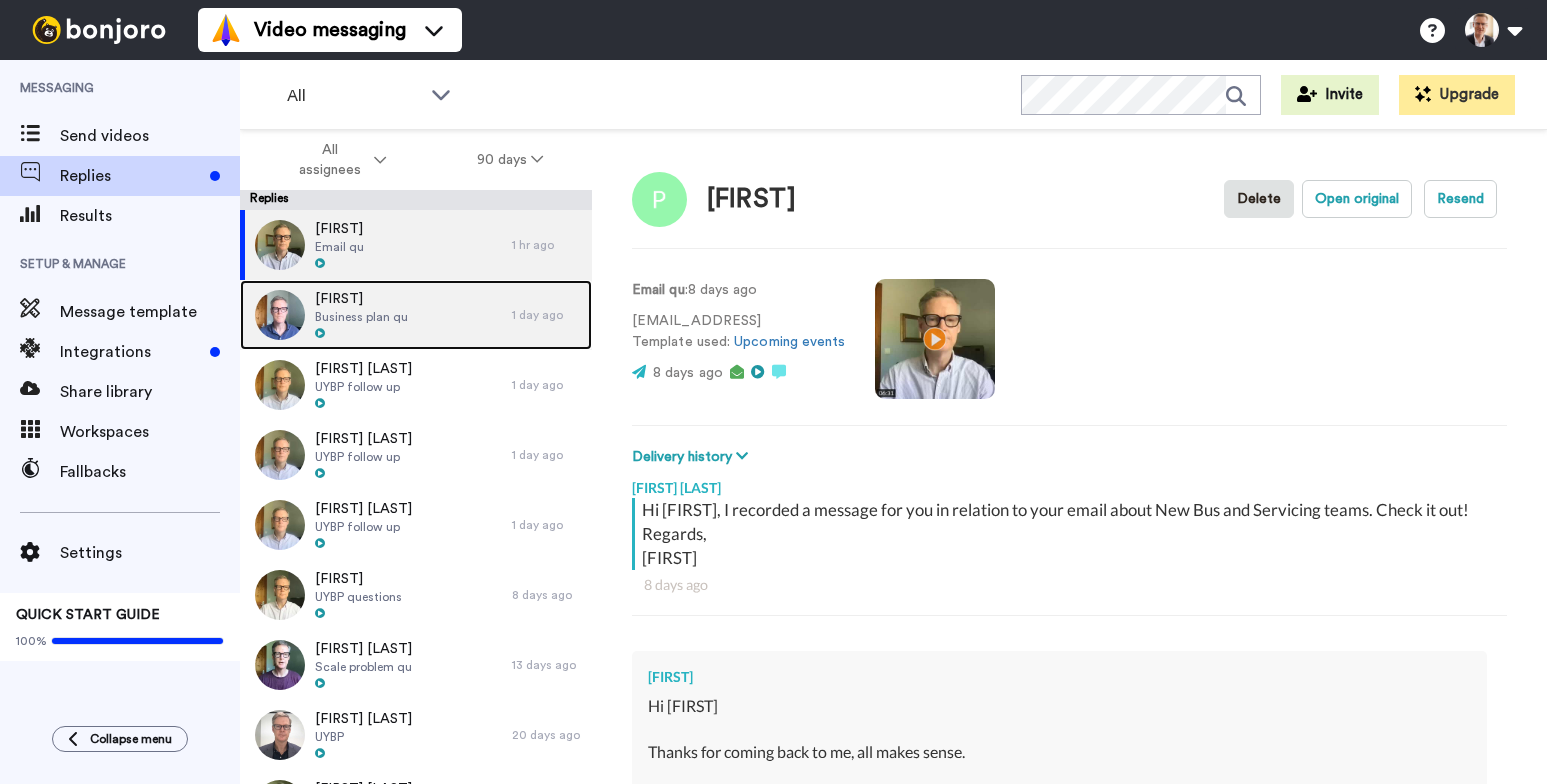 click on "Business plan qu" at bounding box center (361, 317) 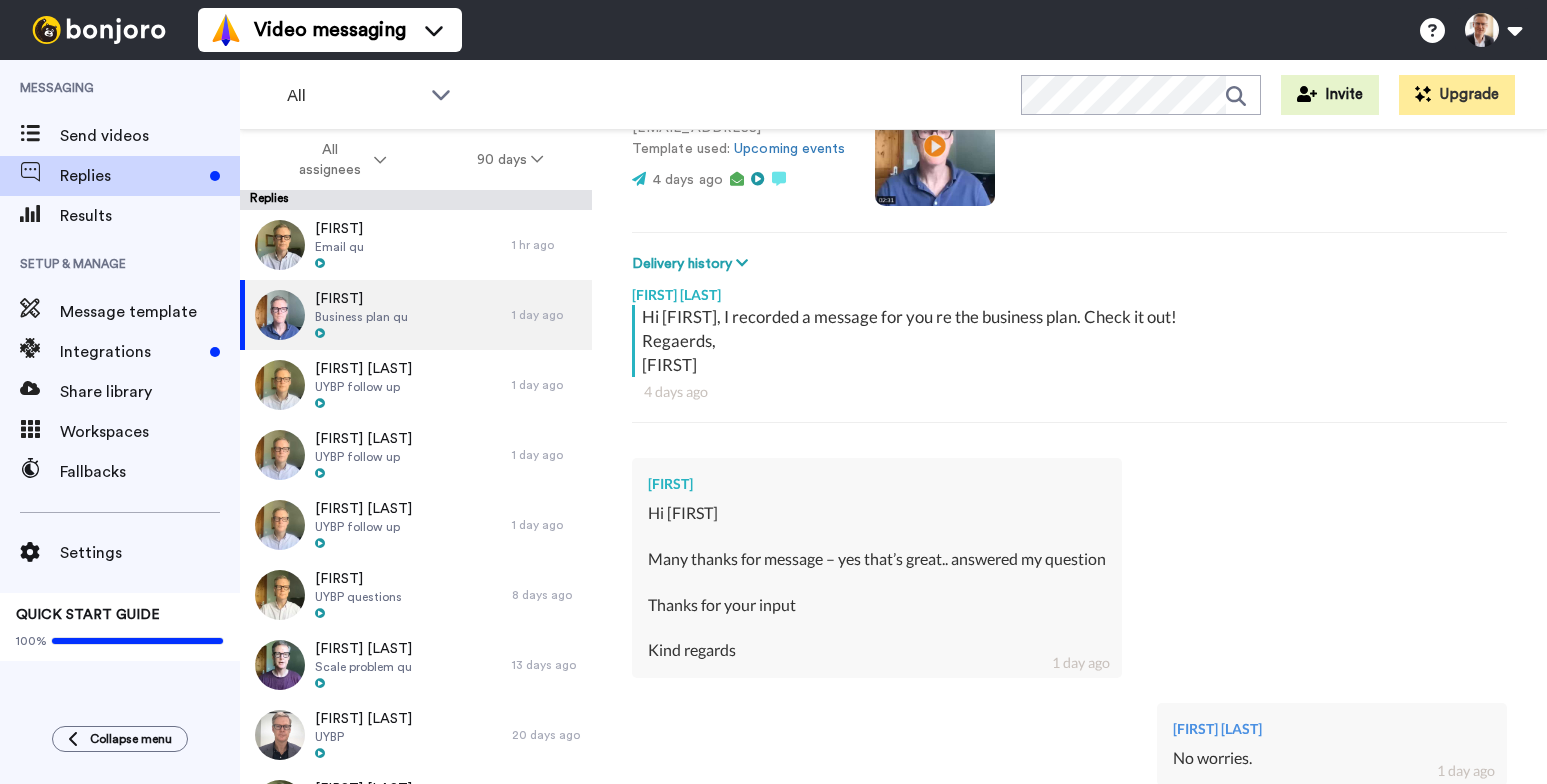 scroll, scrollTop: 195, scrollLeft: 0, axis: vertical 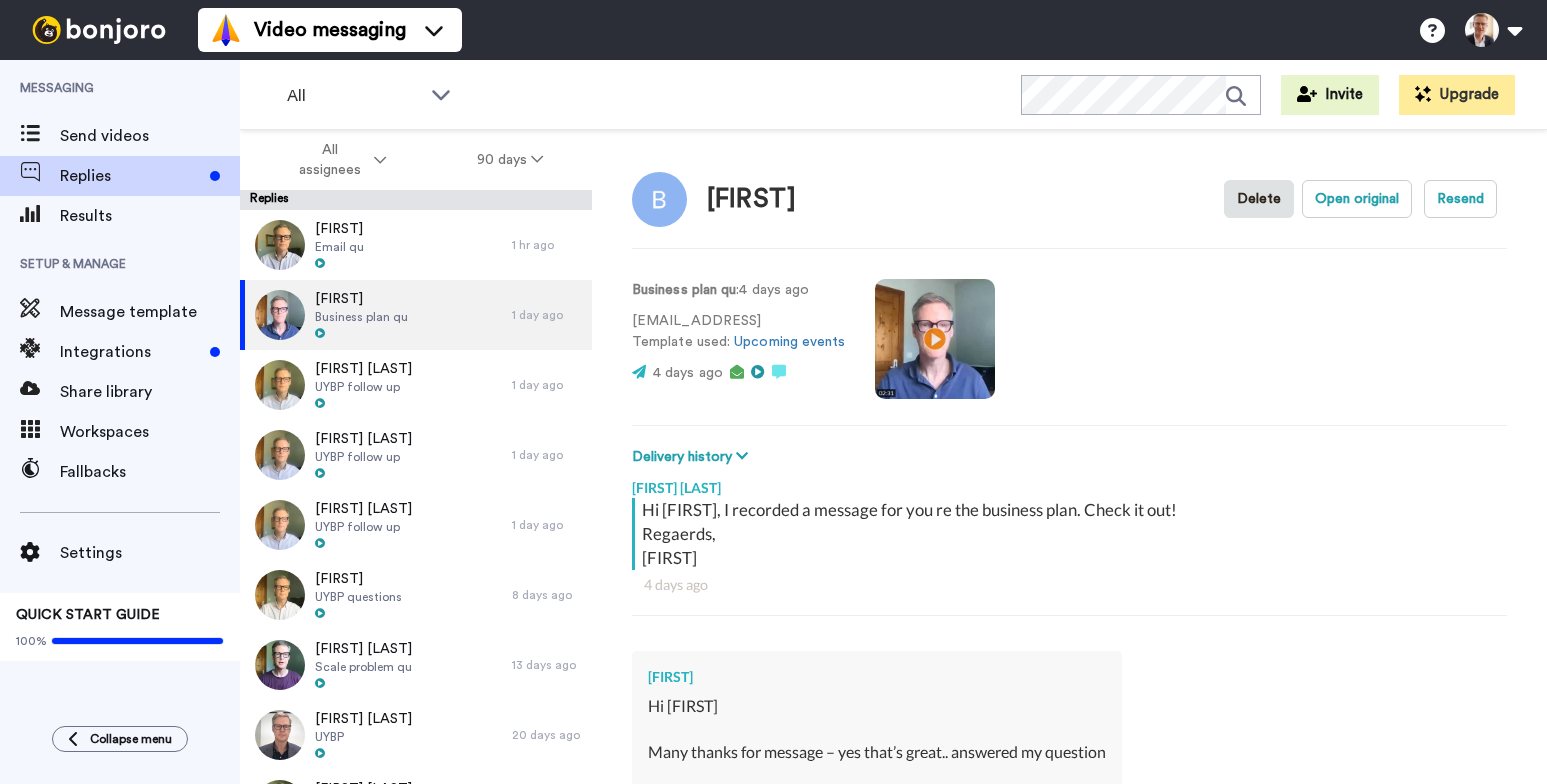 type on "x" 